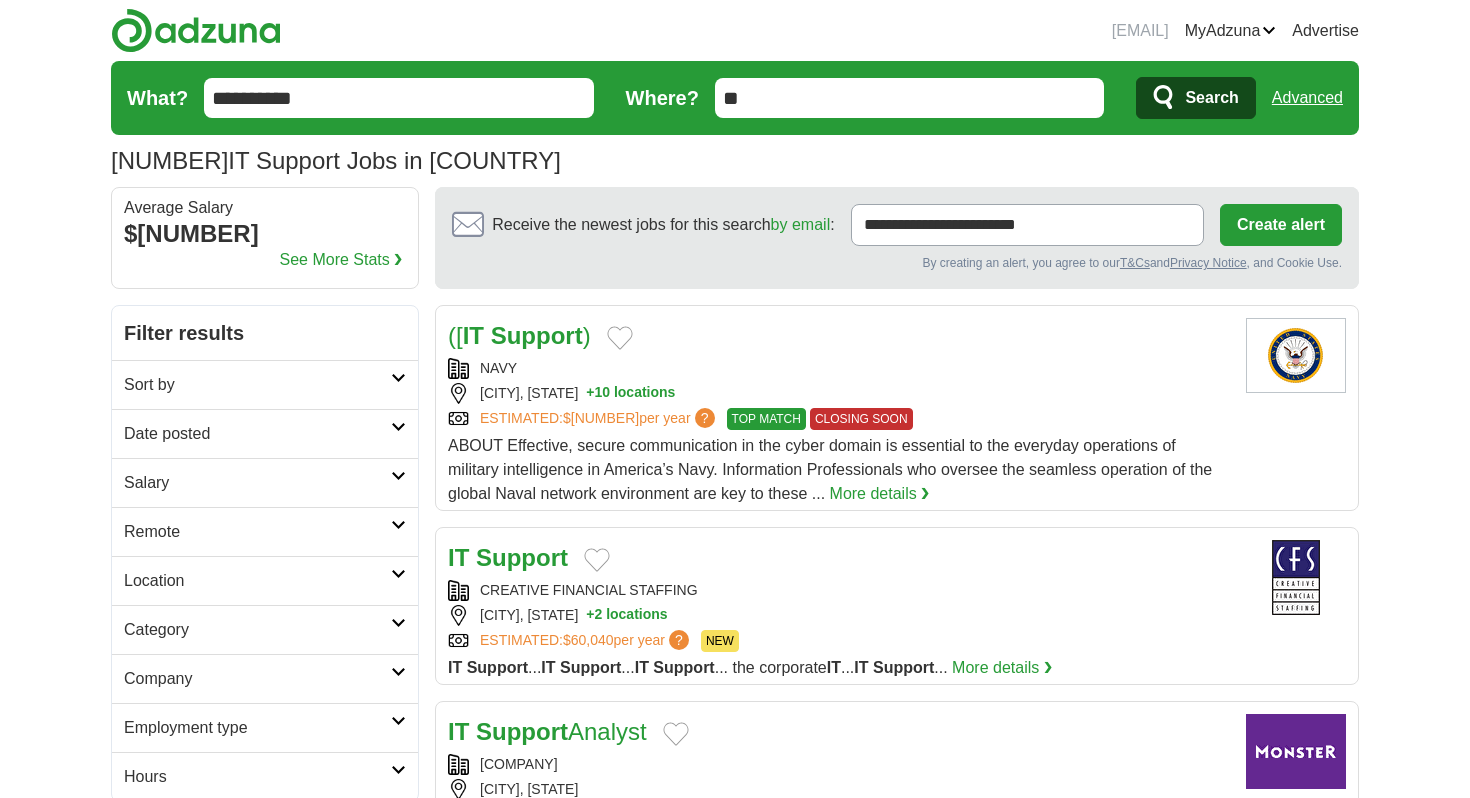 scroll, scrollTop: 0, scrollLeft: 0, axis: both 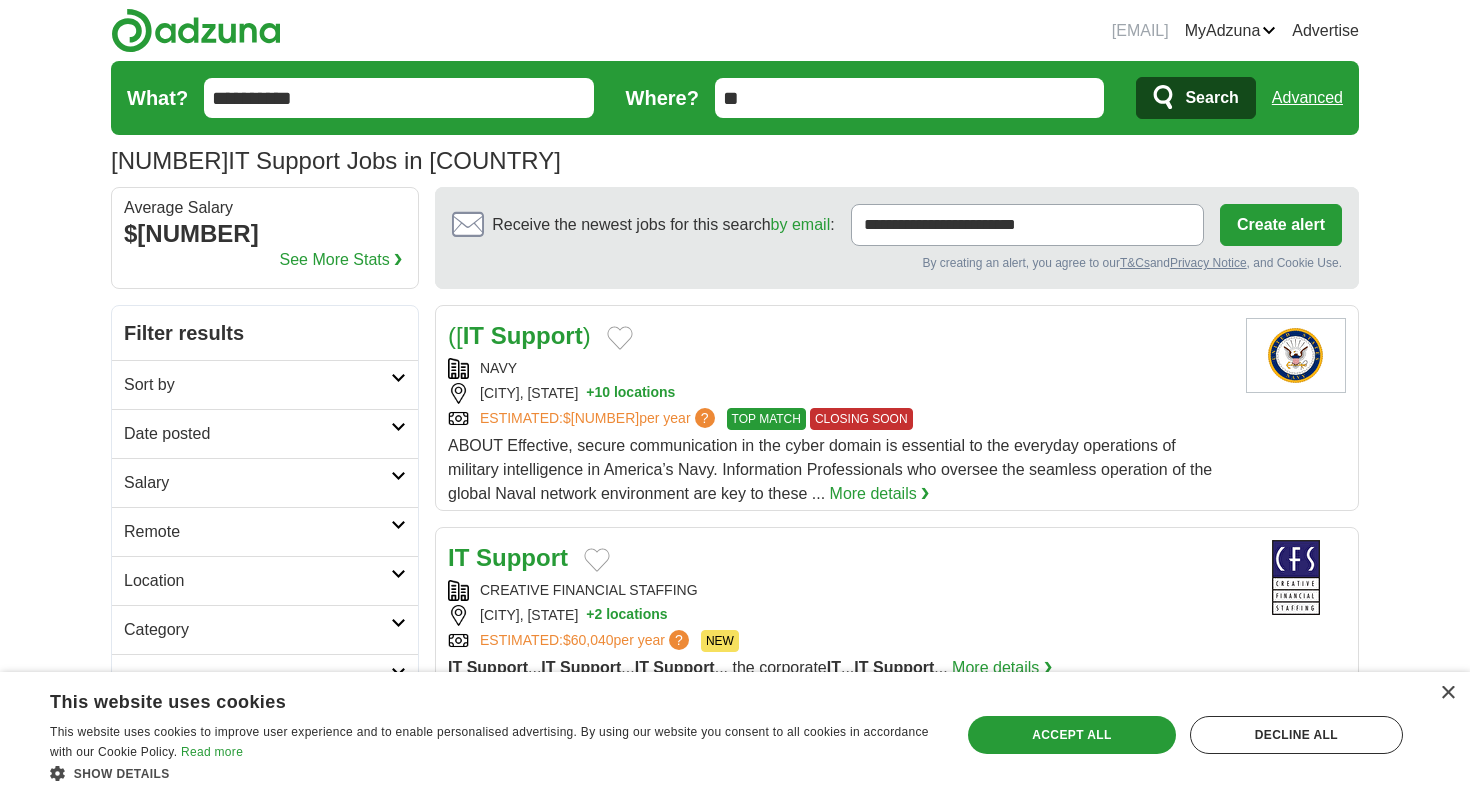 click on "Location" at bounding box center [265, 580] 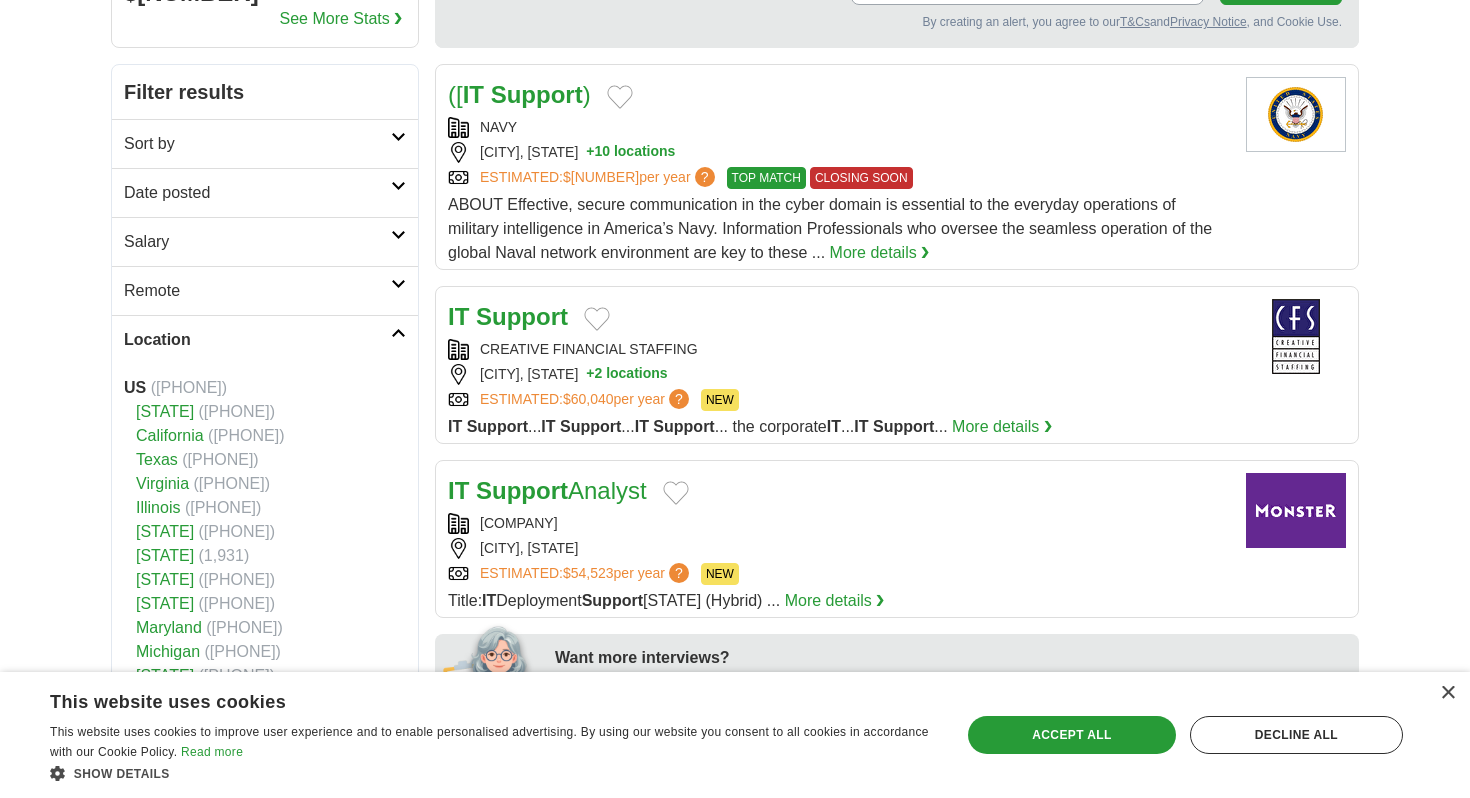 scroll, scrollTop: 260, scrollLeft: 0, axis: vertical 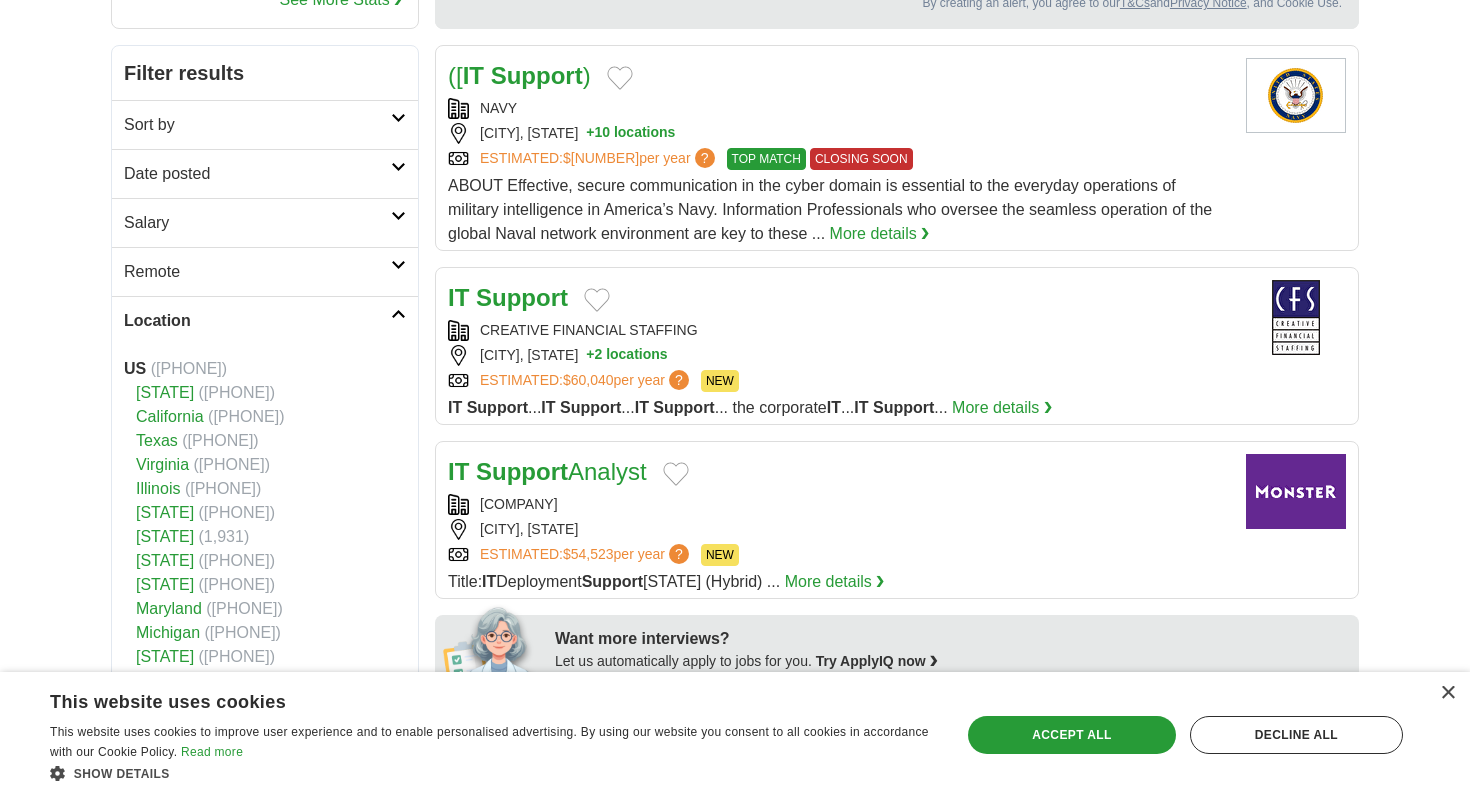 click on "Texas" at bounding box center (157, 440) 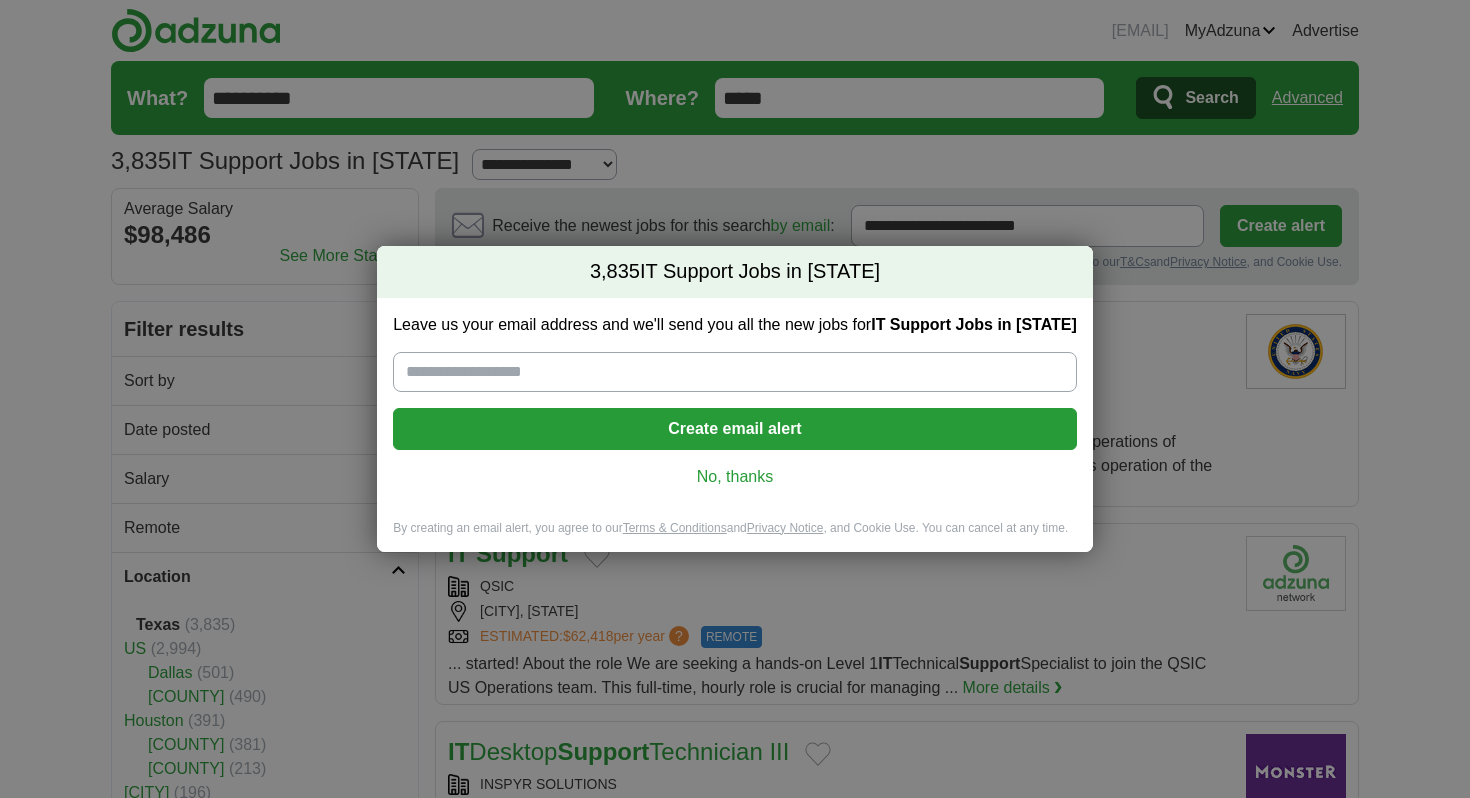 scroll, scrollTop: 0, scrollLeft: 0, axis: both 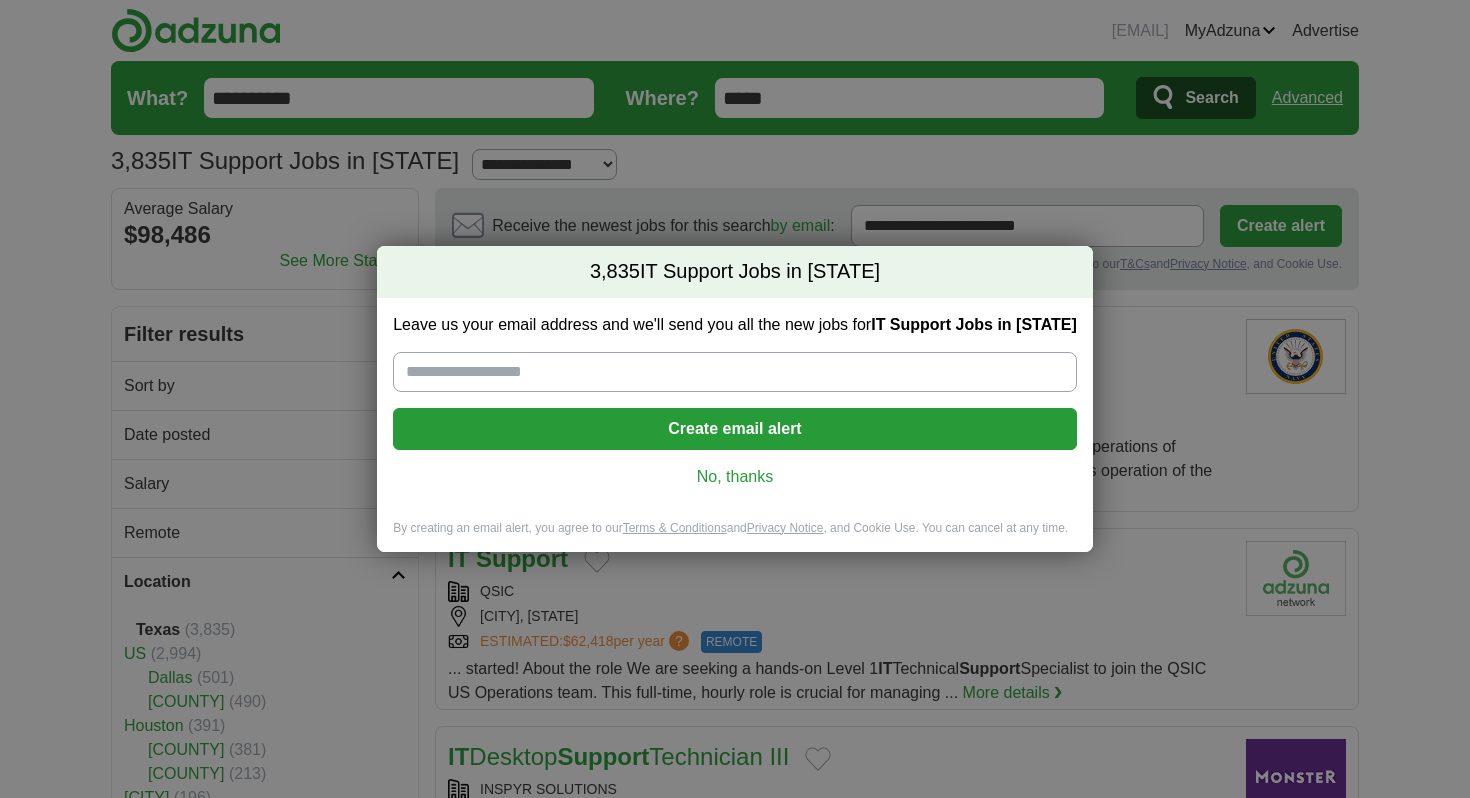 click on "No, thanks" at bounding box center [735, 477] 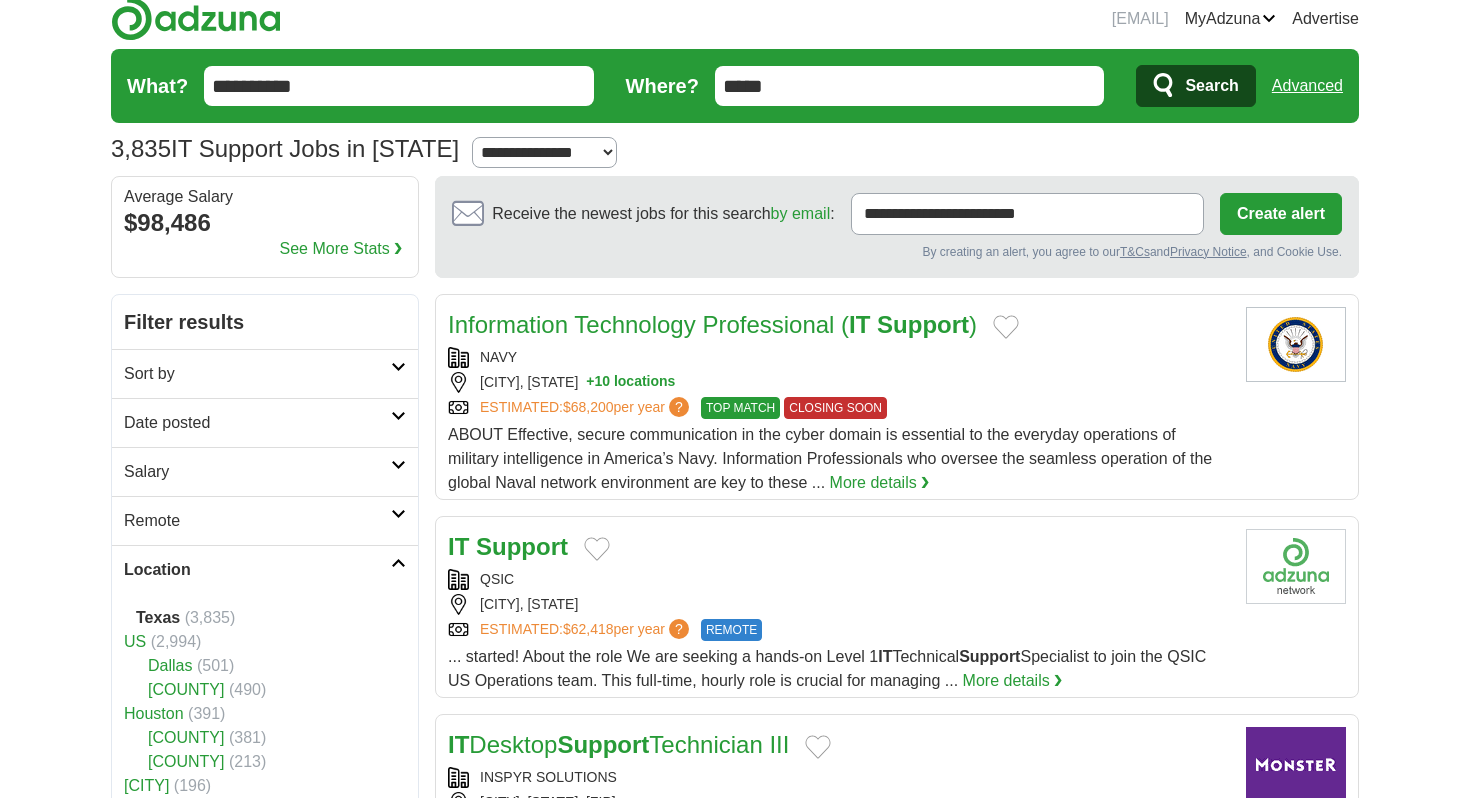scroll, scrollTop: 18, scrollLeft: 0, axis: vertical 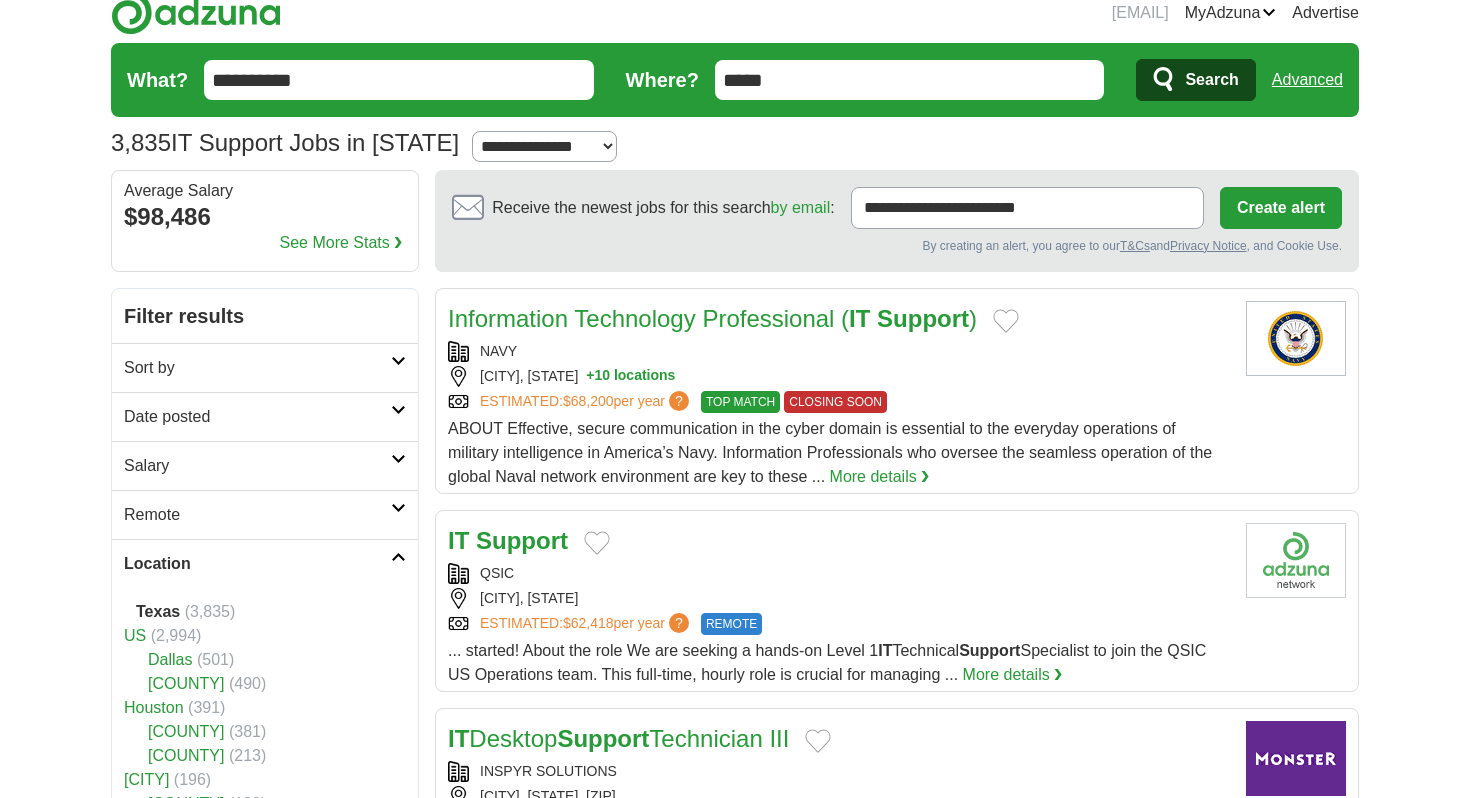 click on "Remote" at bounding box center (257, 368) 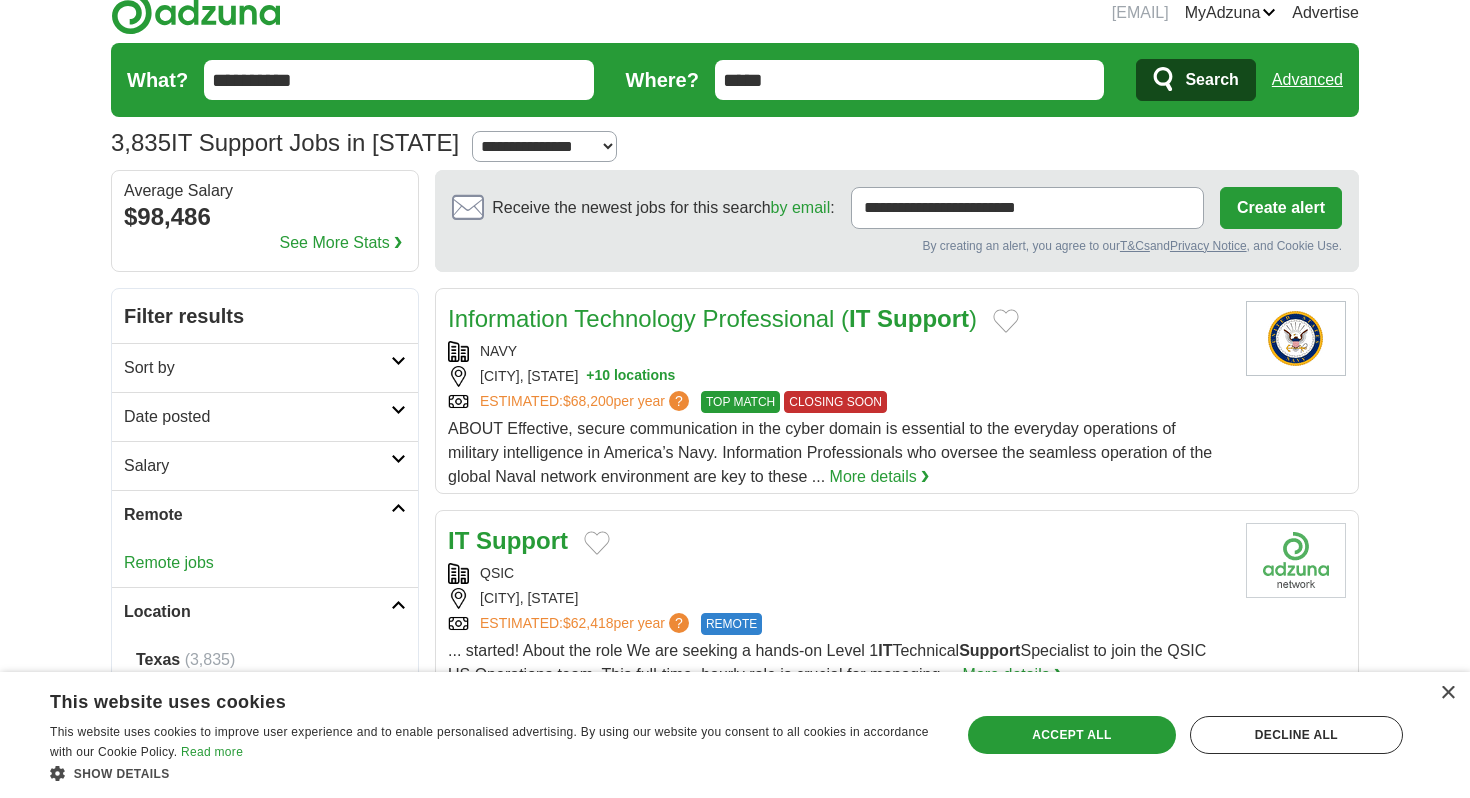 click on "Remote jobs" at bounding box center (169, 562) 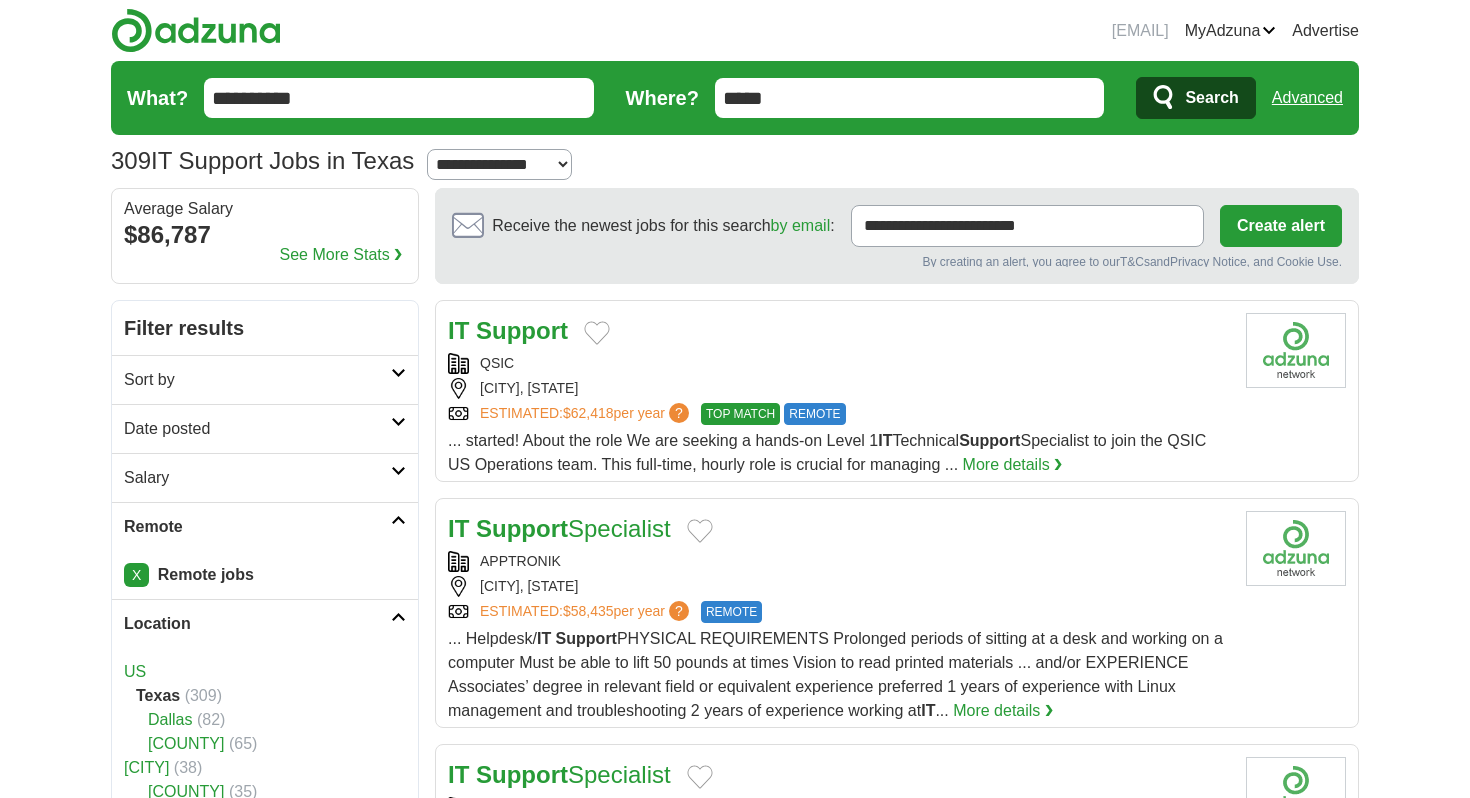scroll, scrollTop: 0, scrollLeft: 0, axis: both 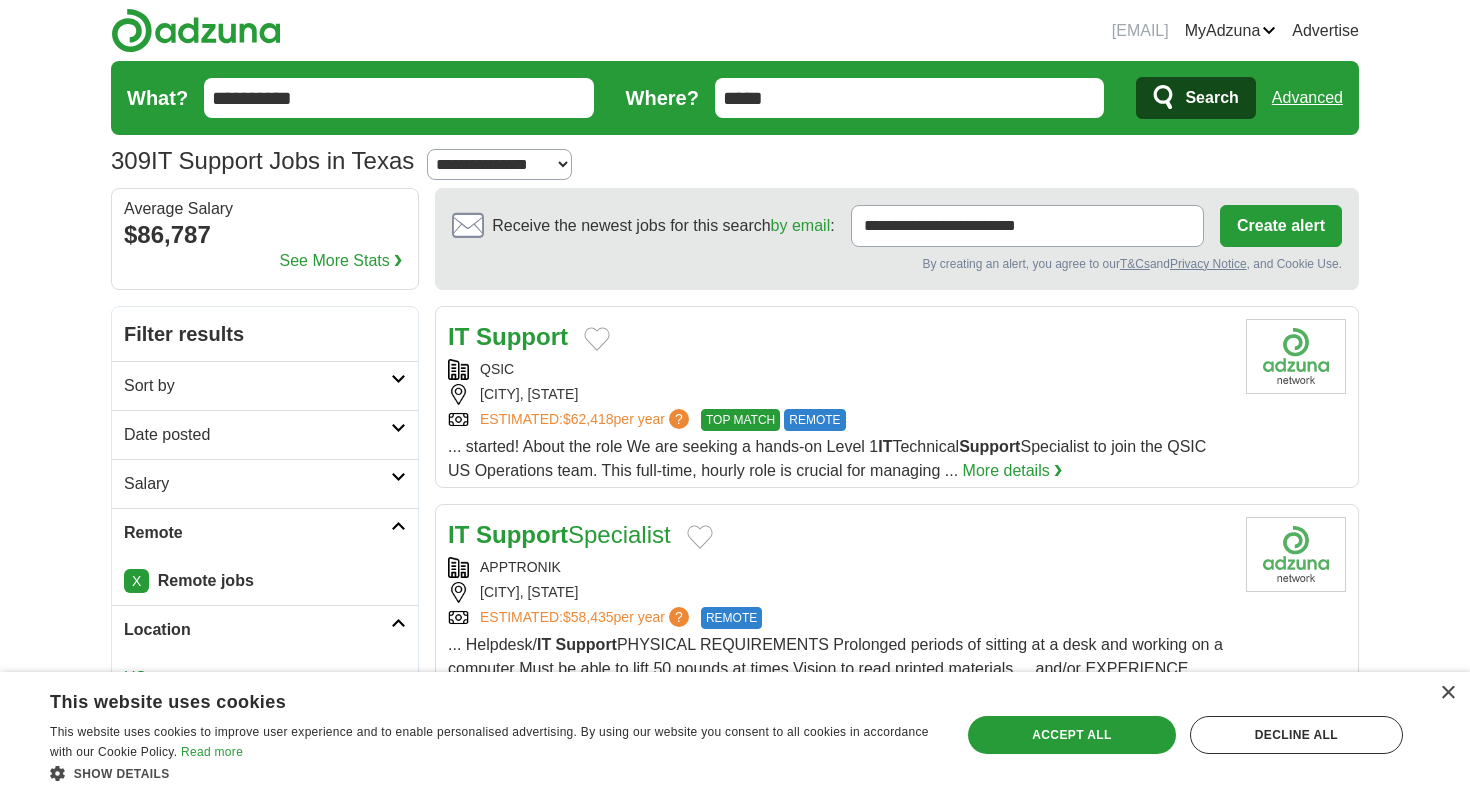 click on "Salary" at bounding box center (257, 386) 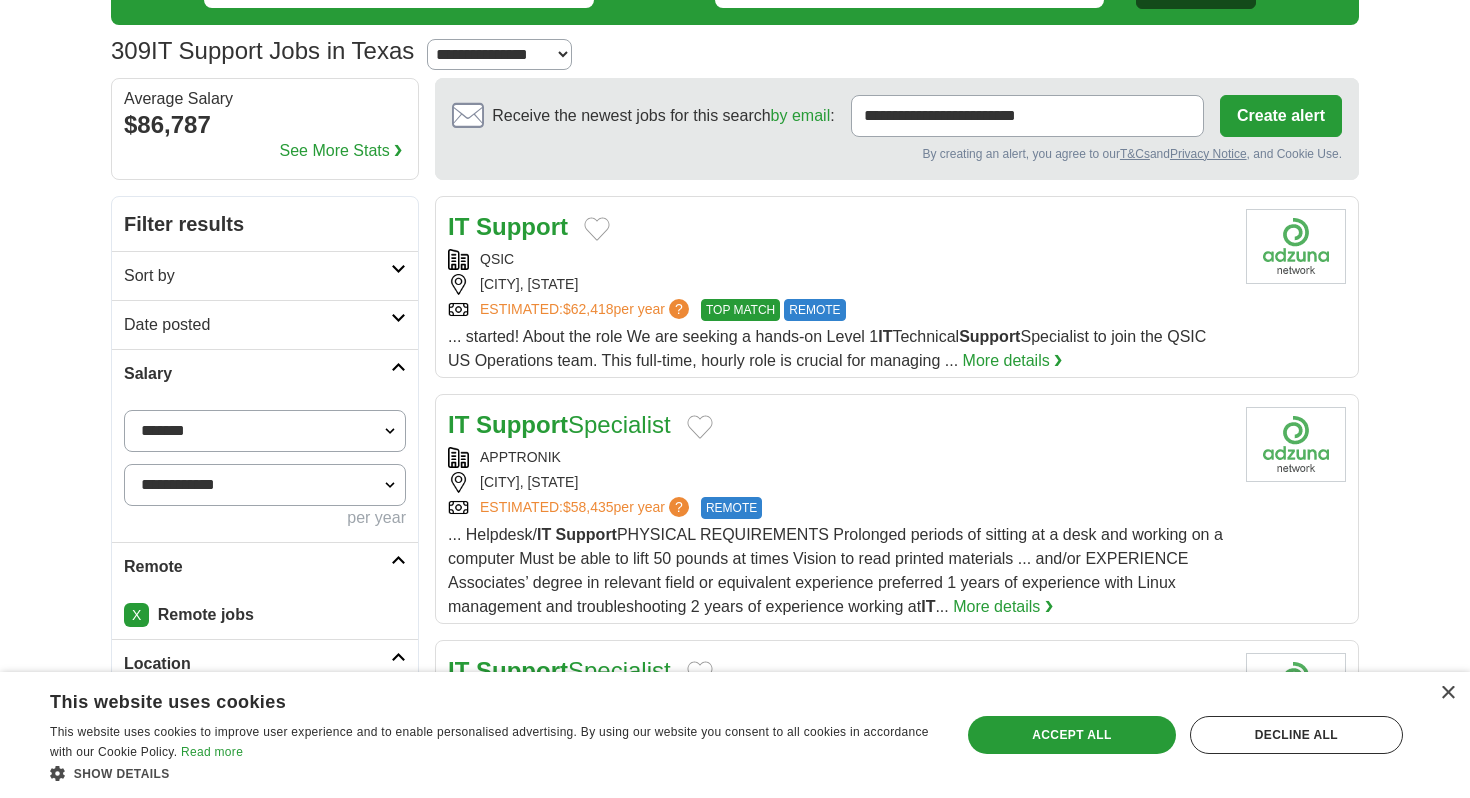 scroll, scrollTop: 113, scrollLeft: 0, axis: vertical 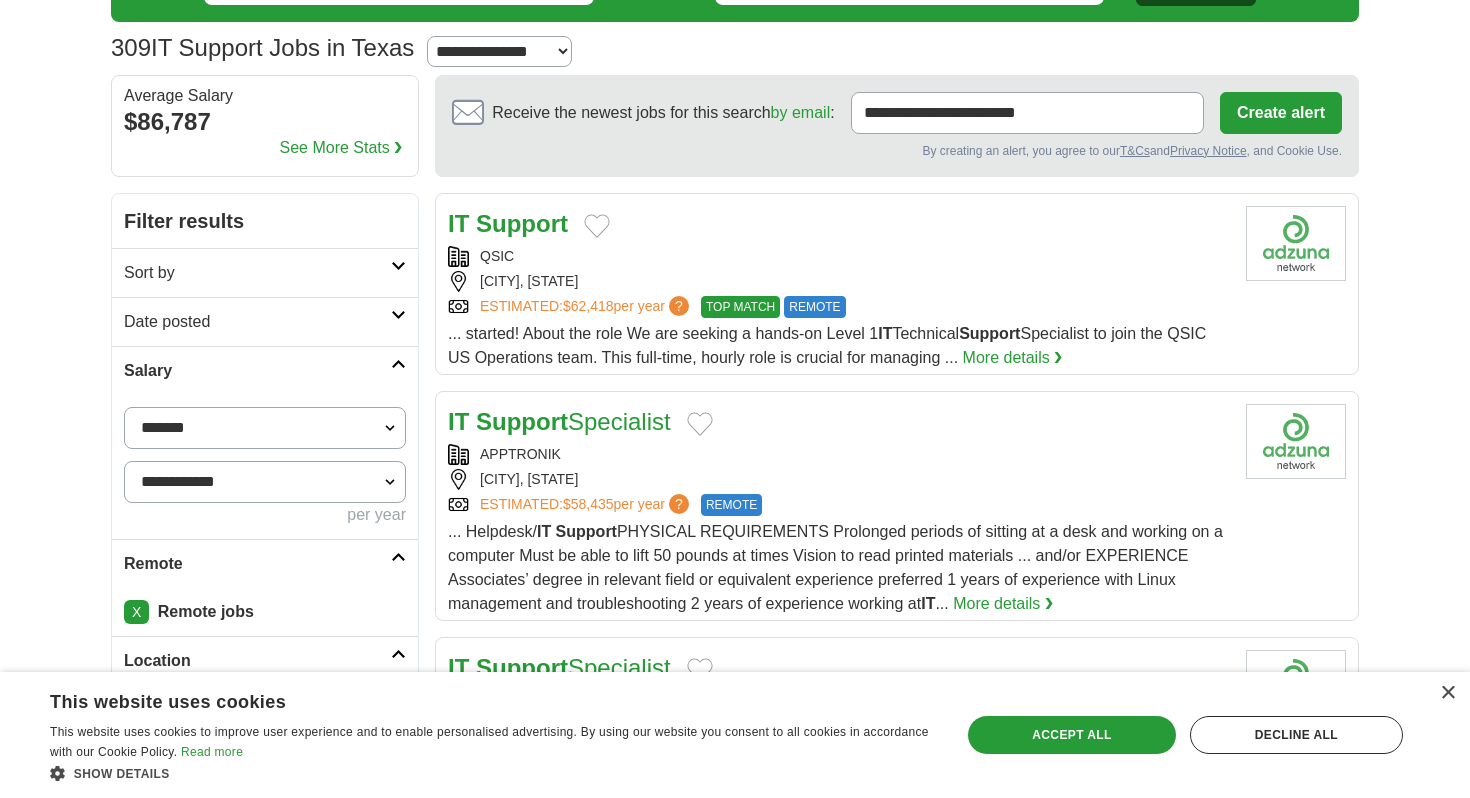 click on "**********" at bounding box center [265, 428] 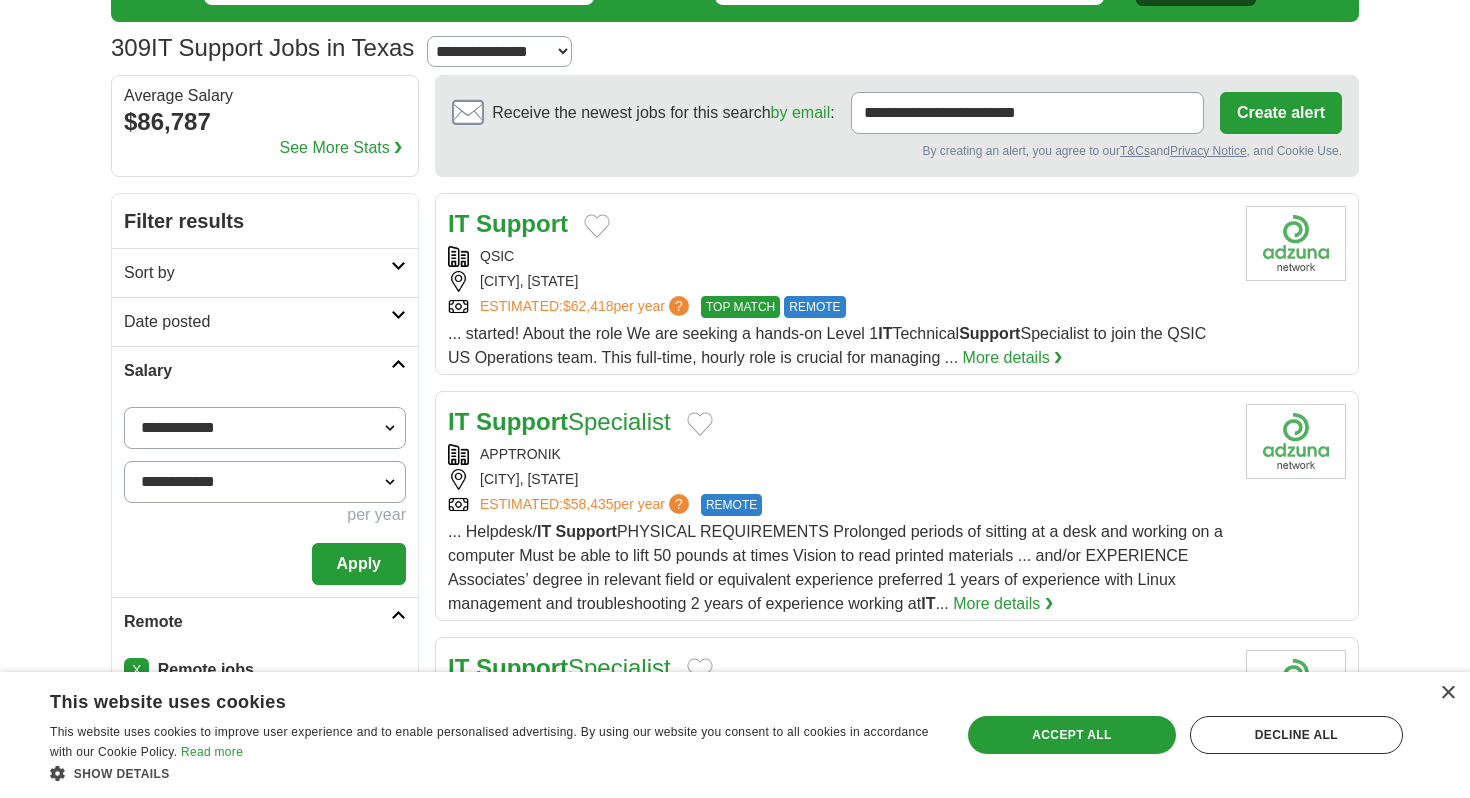 click on "Apply" at bounding box center (359, 564) 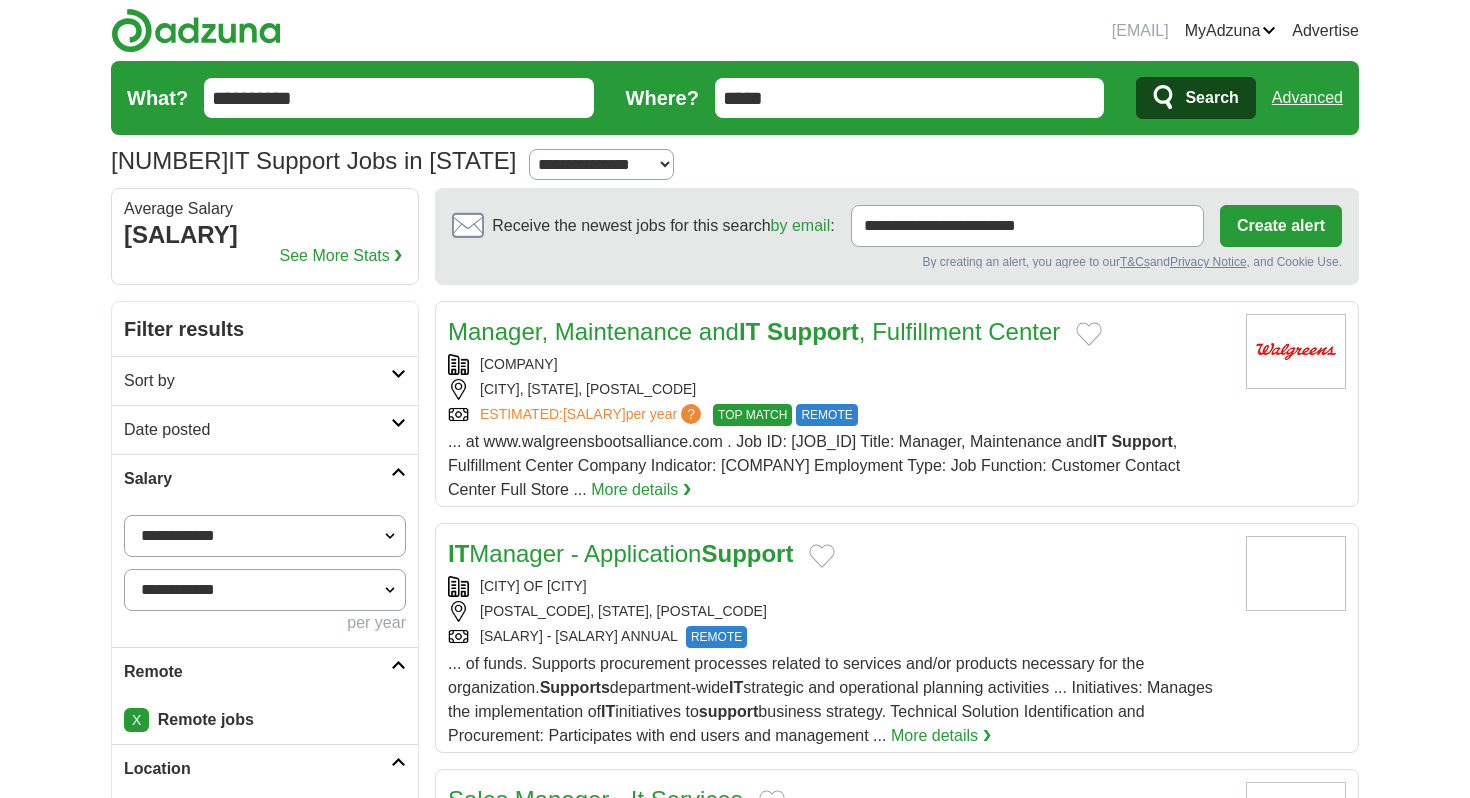 scroll, scrollTop: 0, scrollLeft: 0, axis: both 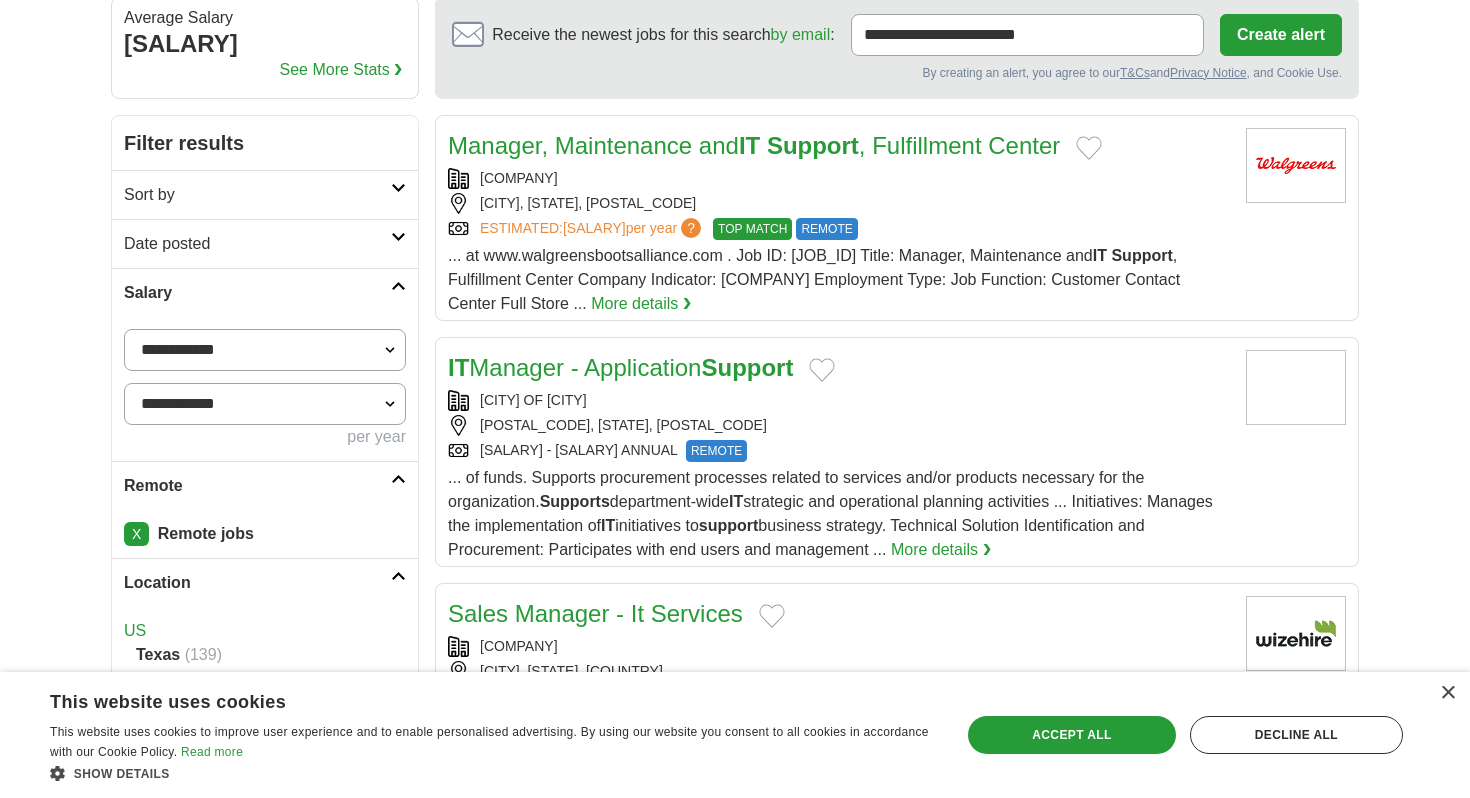 click on "X" at bounding box center [136, 534] 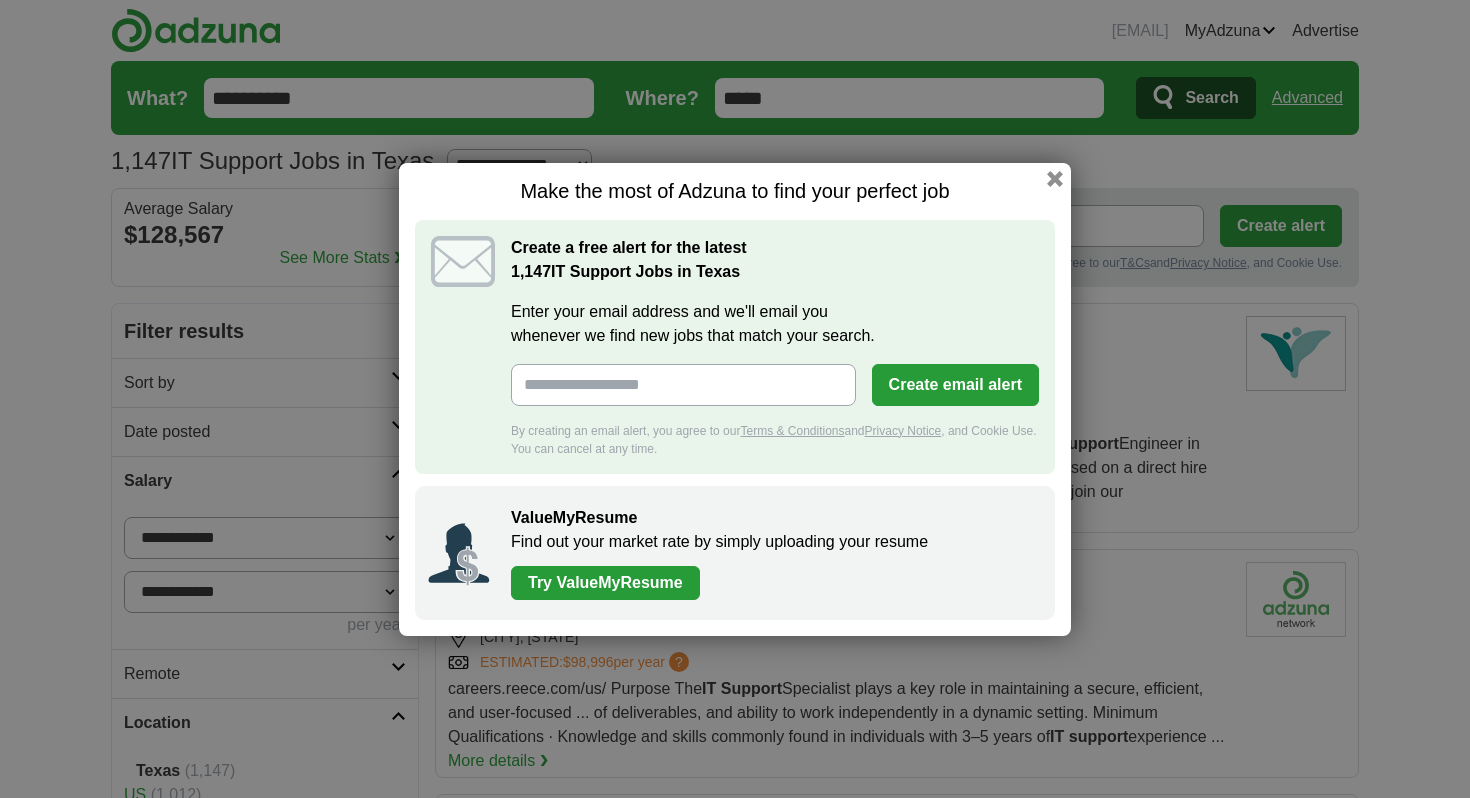 scroll, scrollTop: 0, scrollLeft: 0, axis: both 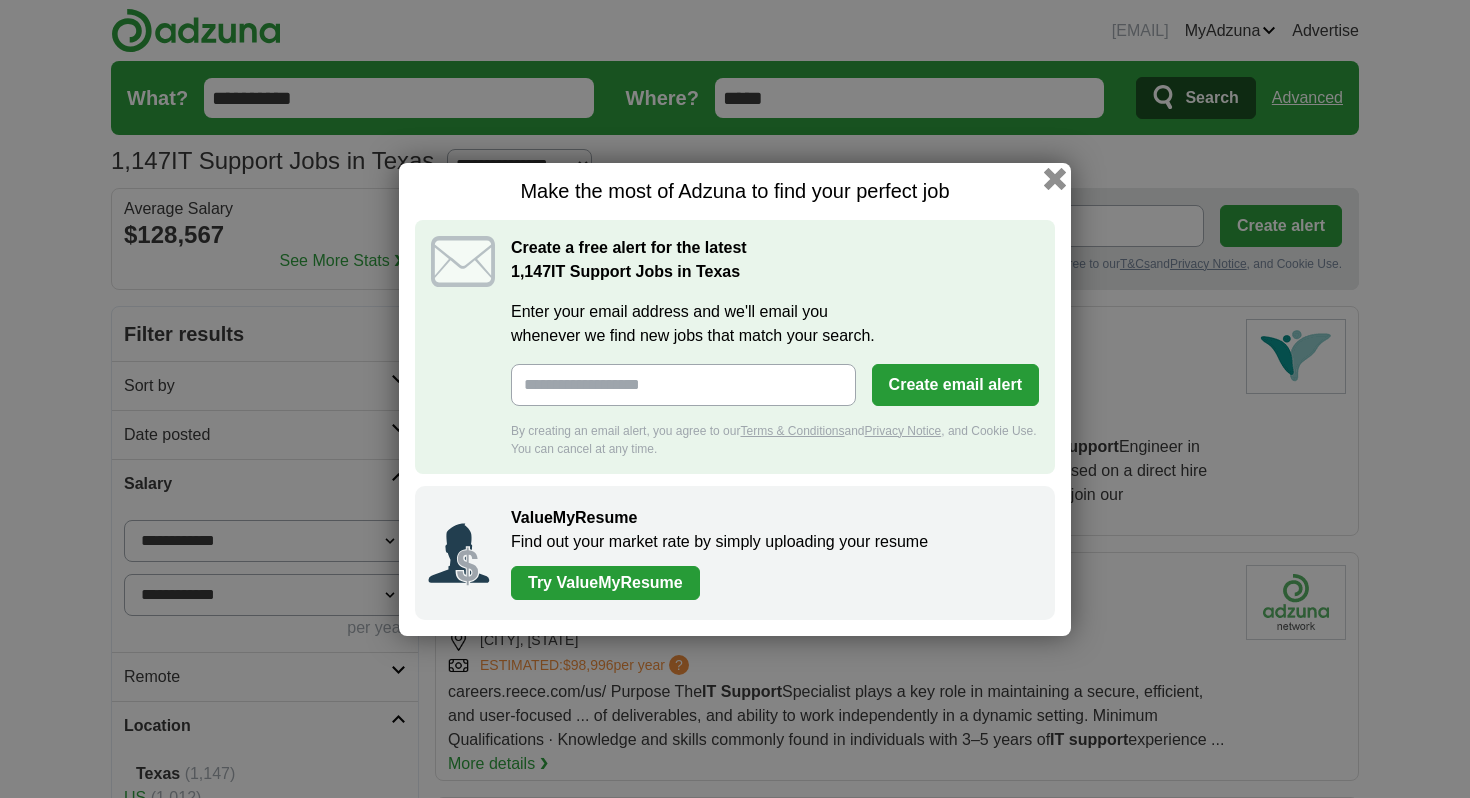 click at bounding box center [1055, 178] 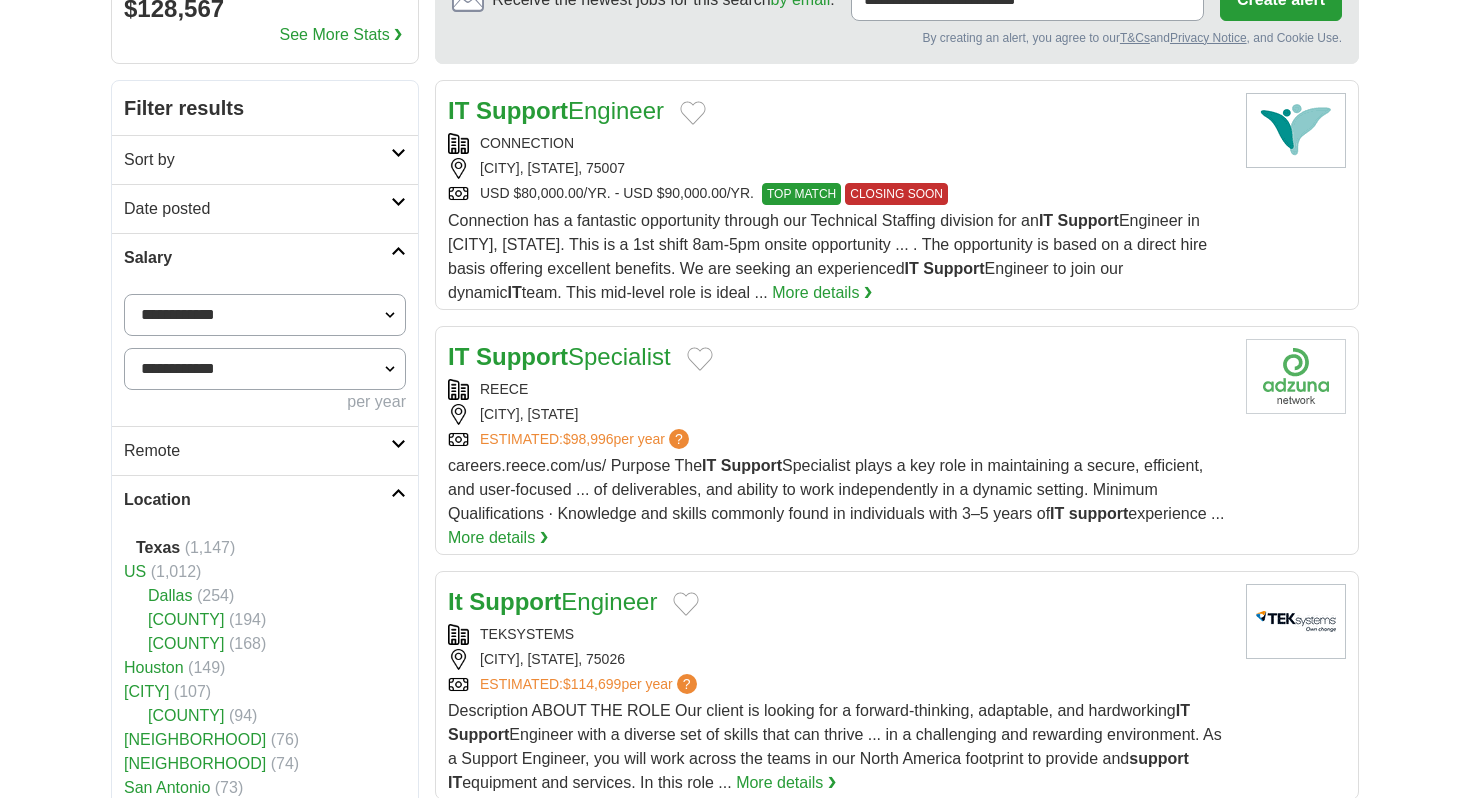 scroll, scrollTop: 286, scrollLeft: 0, axis: vertical 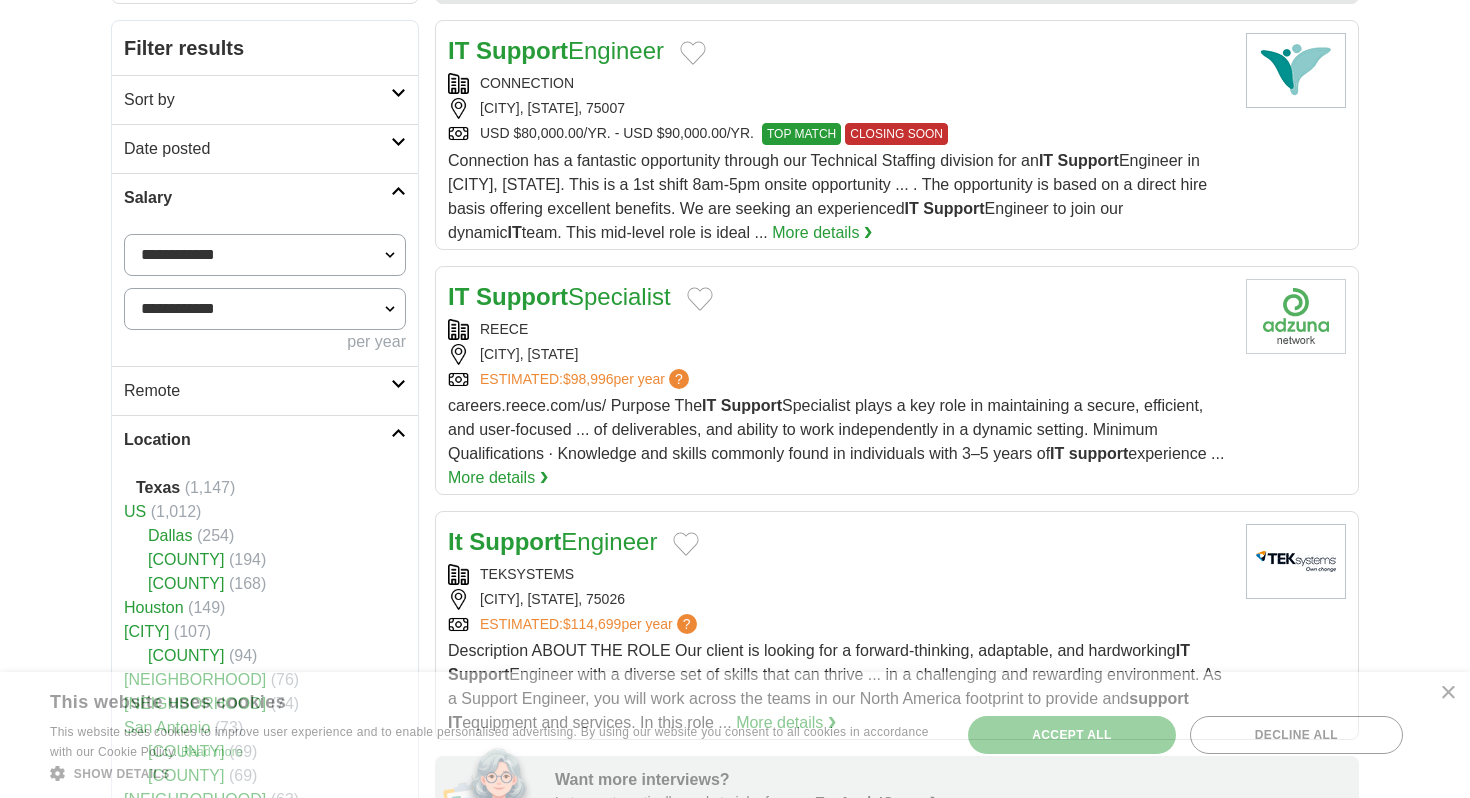 click on "Houston" at bounding box center (154, 607) 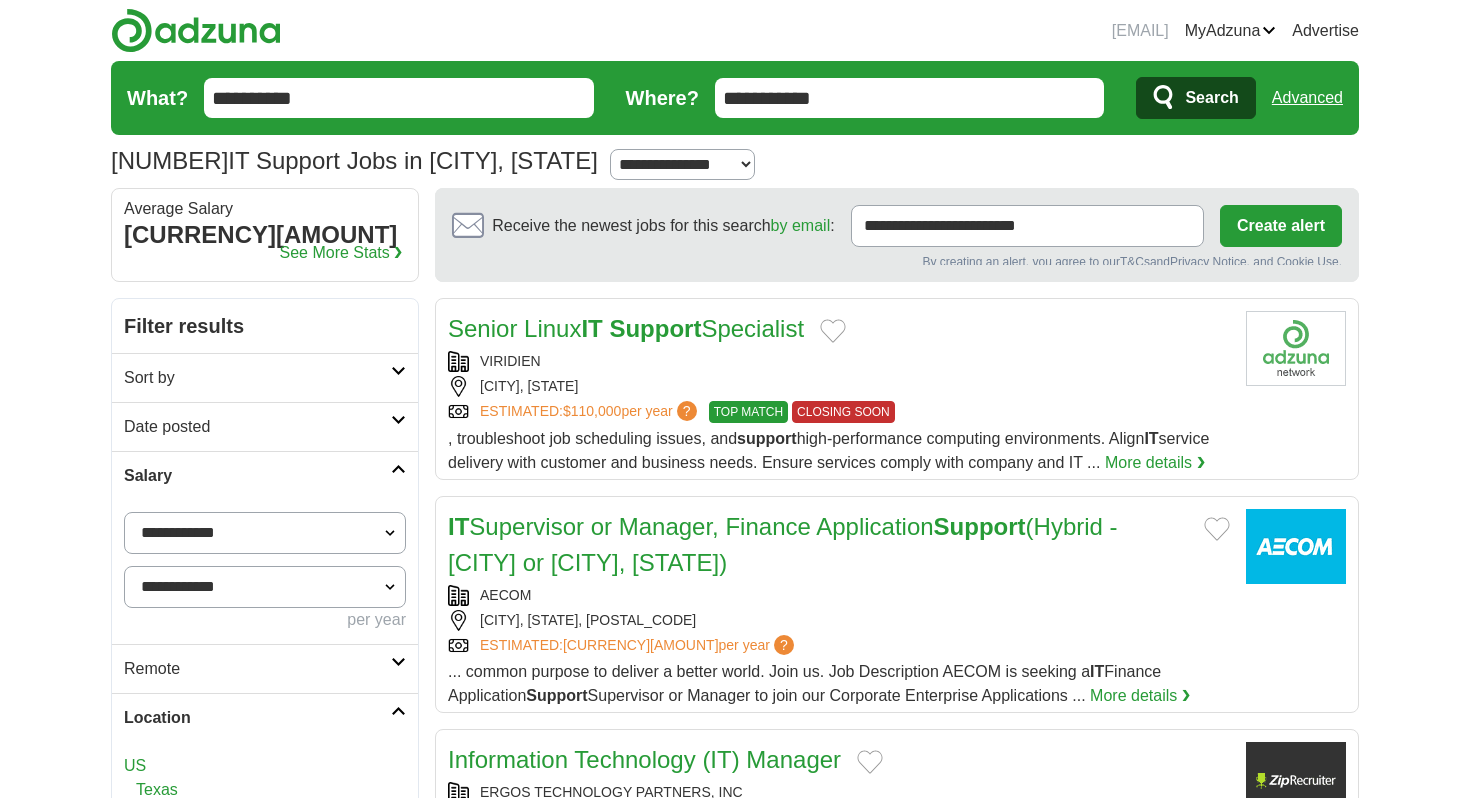 scroll, scrollTop: 0, scrollLeft: 0, axis: both 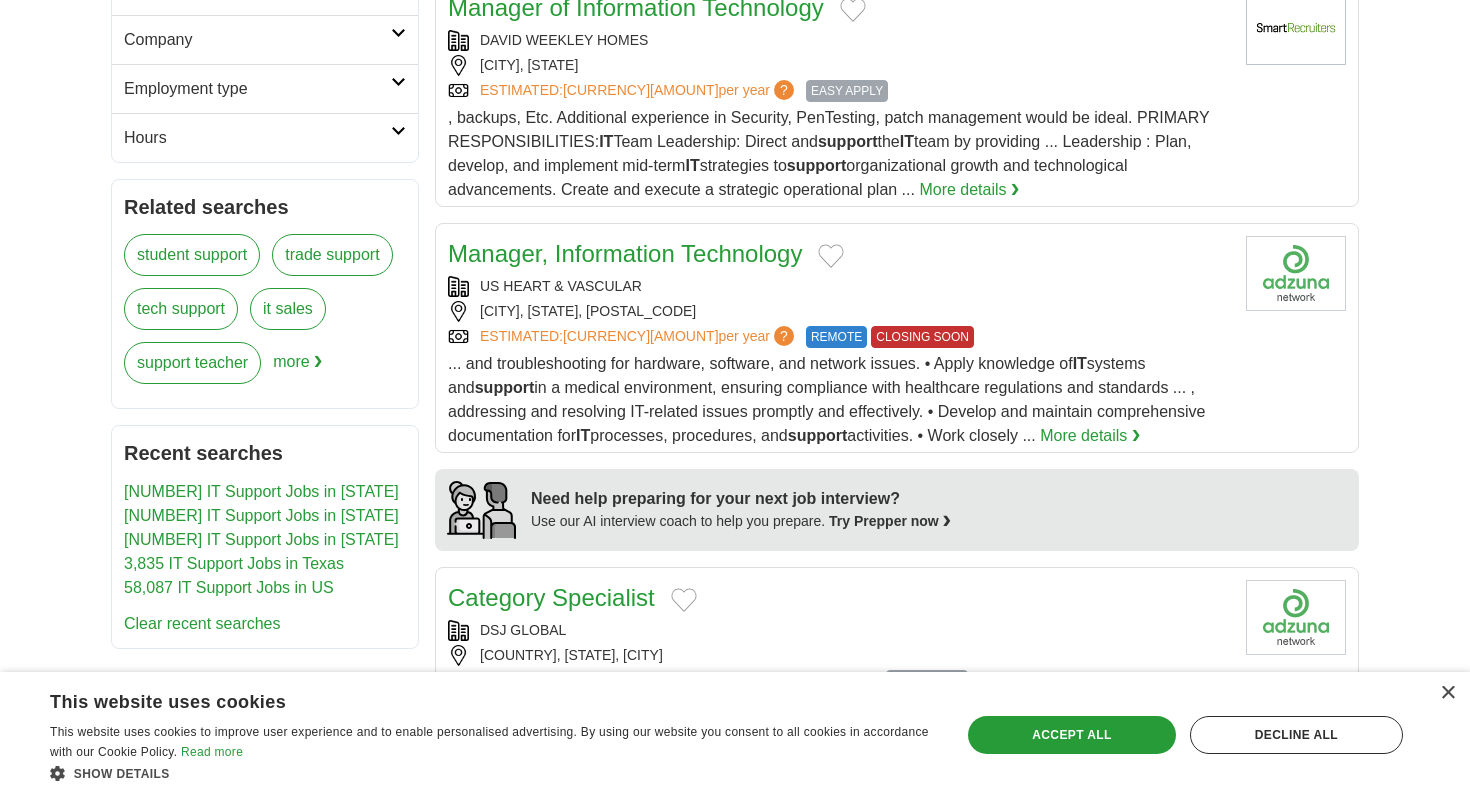 click on "trade support" at bounding box center [332, 255] 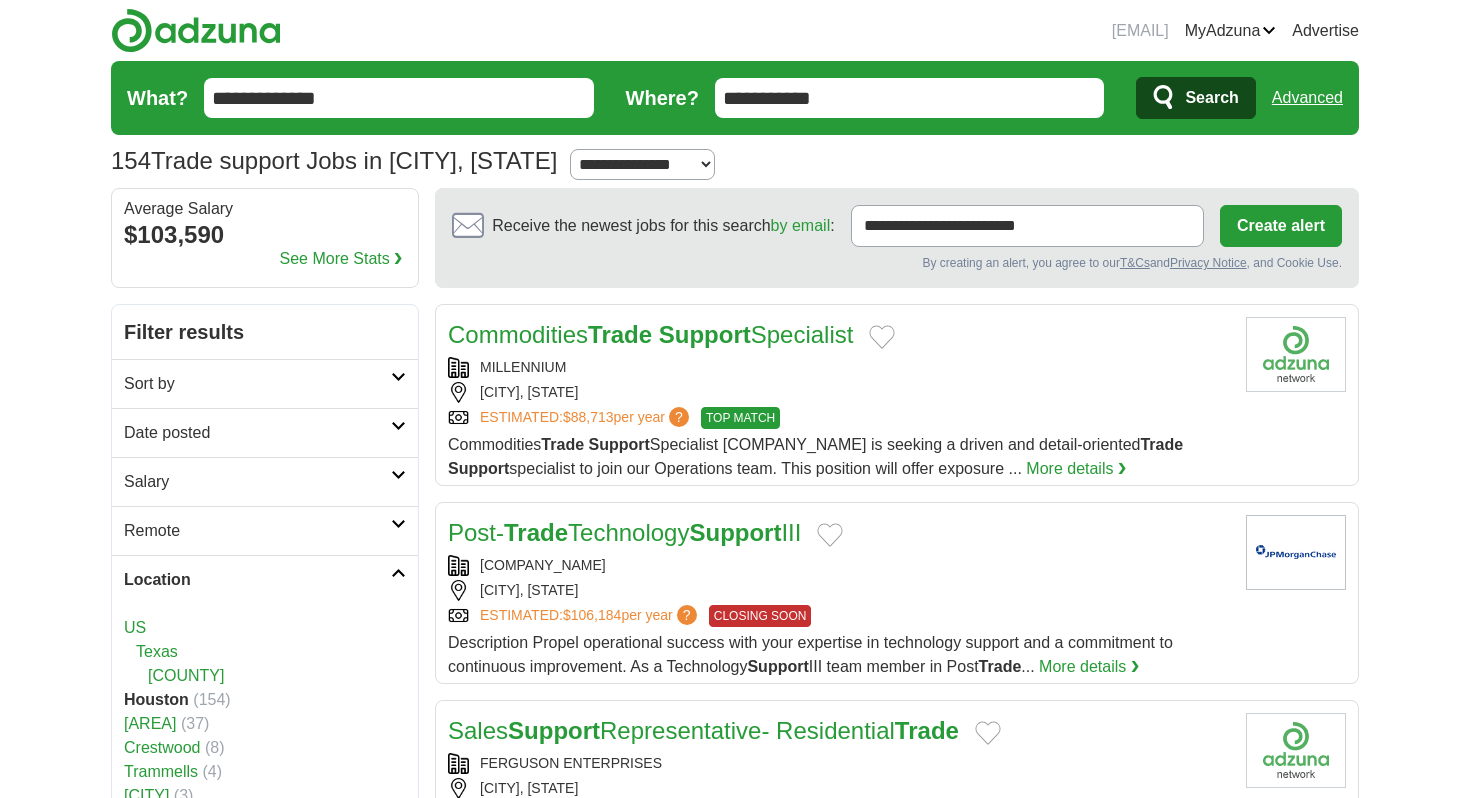 scroll, scrollTop: 0, scrollLeft: 0, axis: both 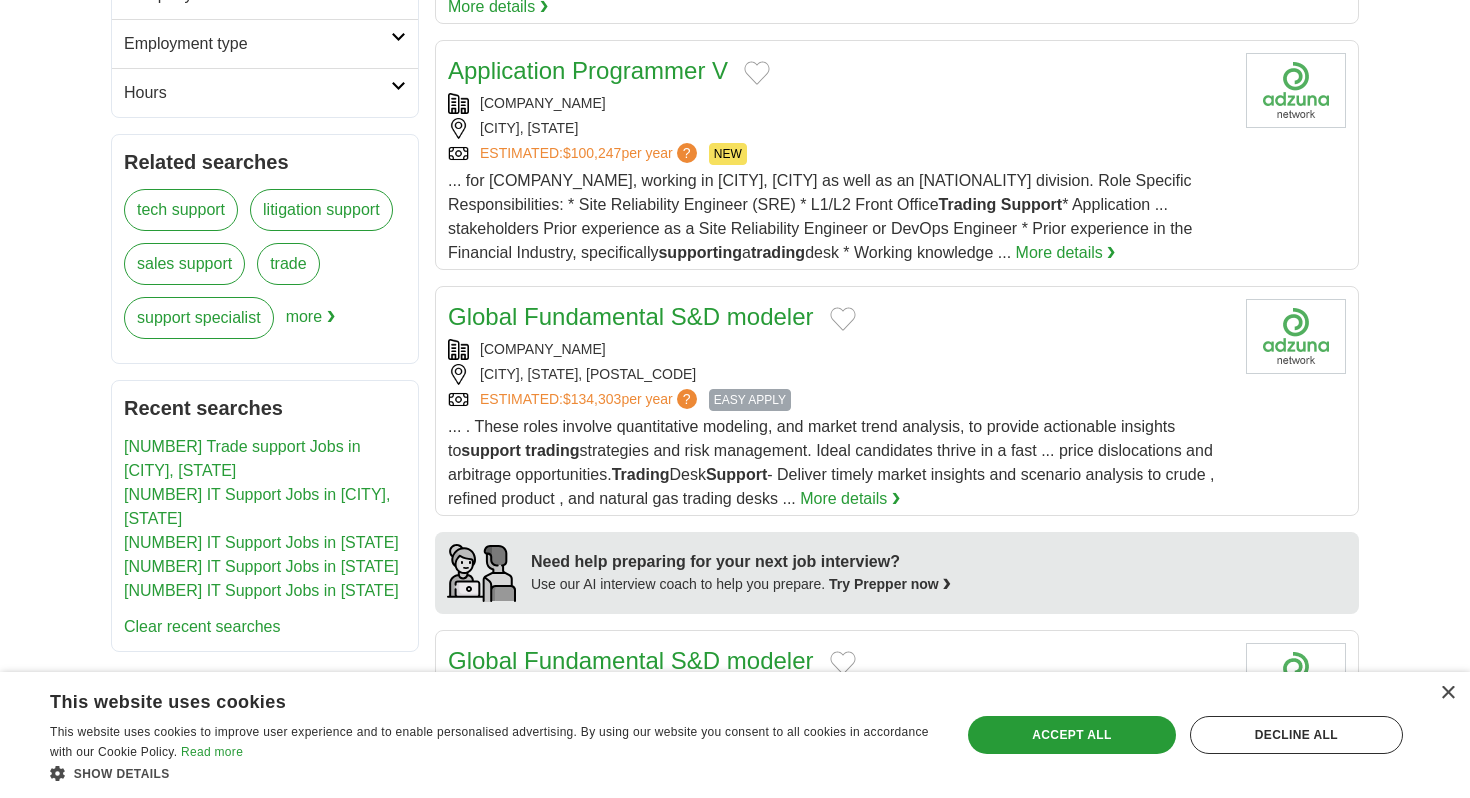 click on "more ❯" at bounding box center (310, 324) 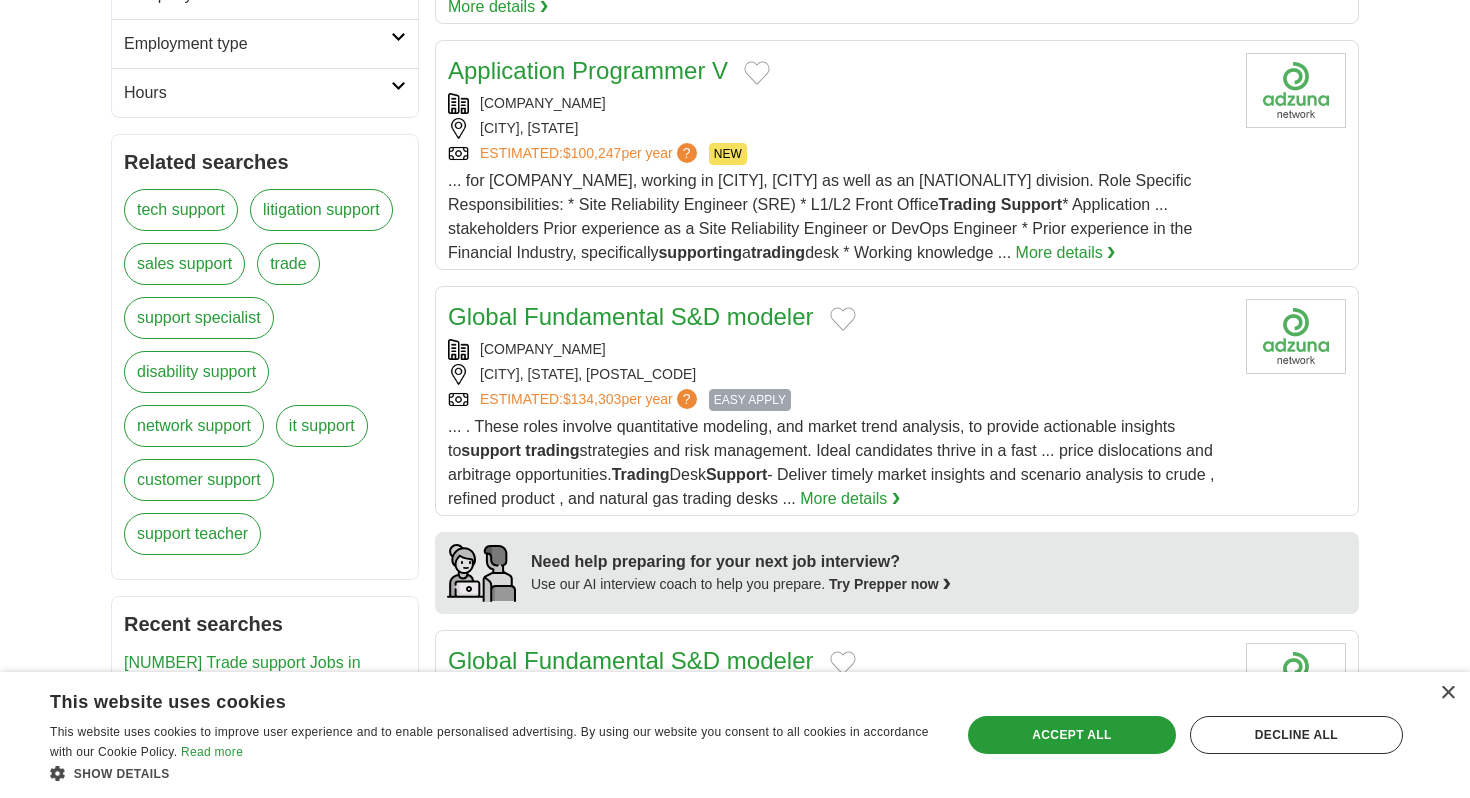 click on "it support" at bounding box center [322, 426] 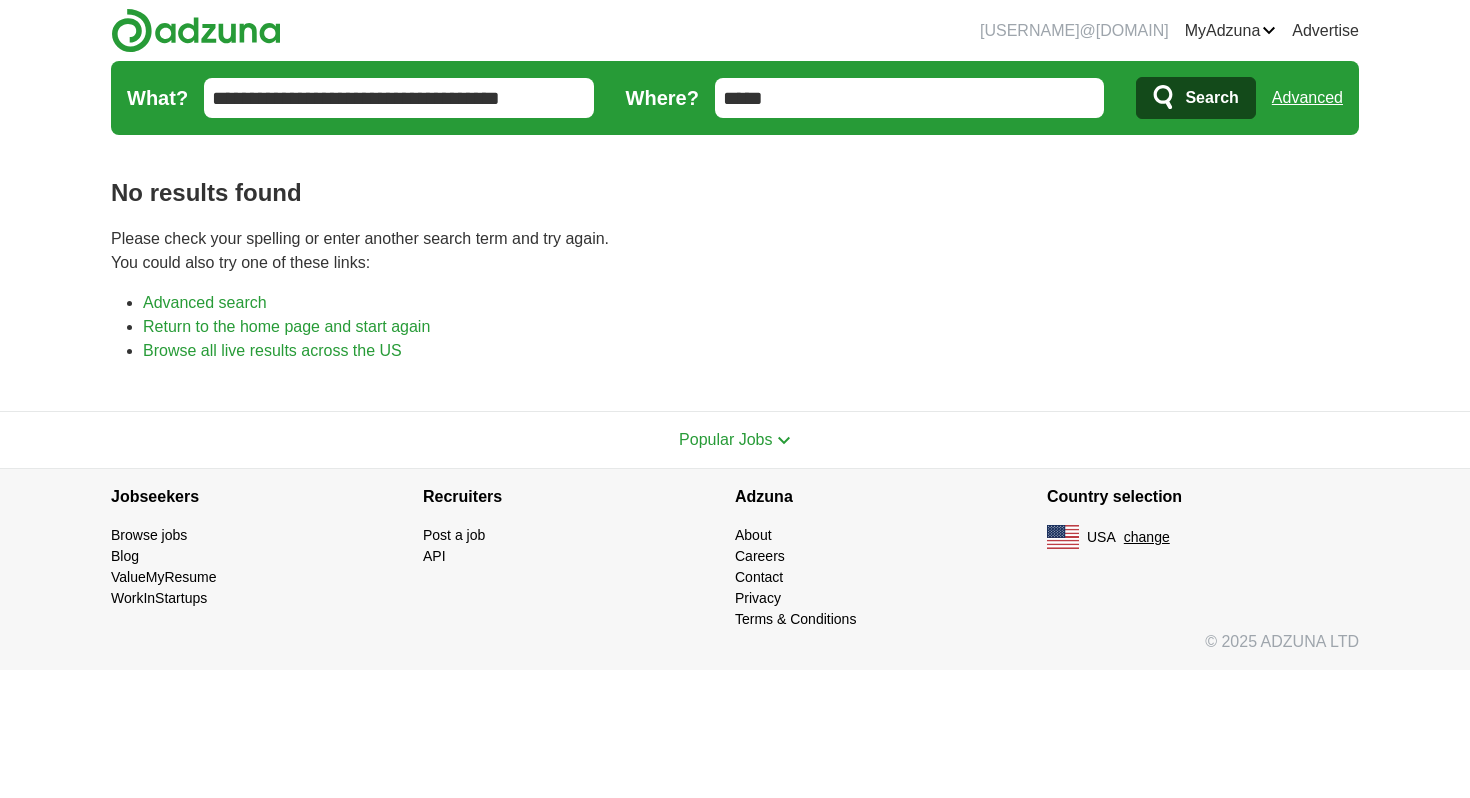 scroll, scrollTop: 0, scrollLeft: 0, axis: both 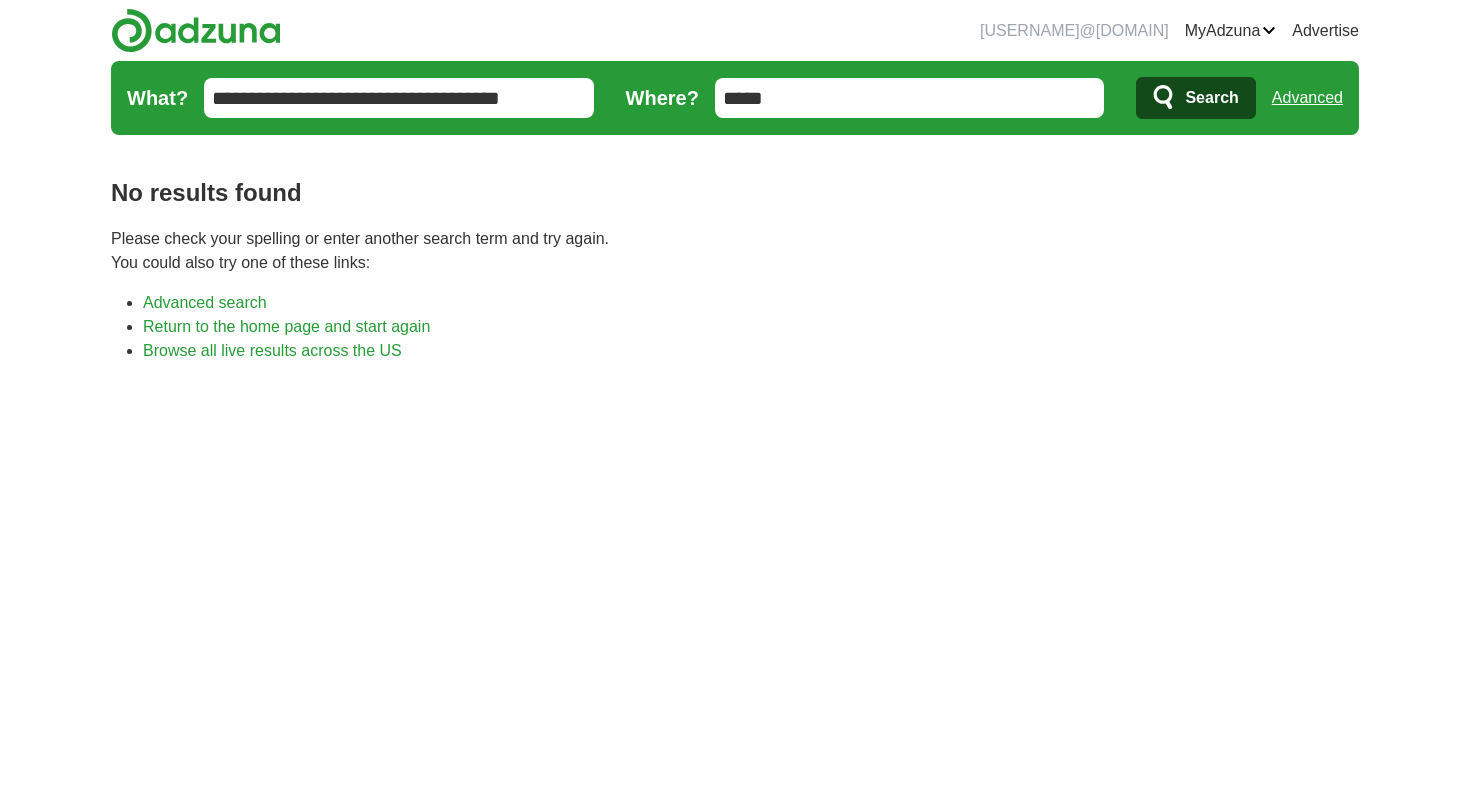 click on "MyAdzuna" at bounding box center [1231, 31] 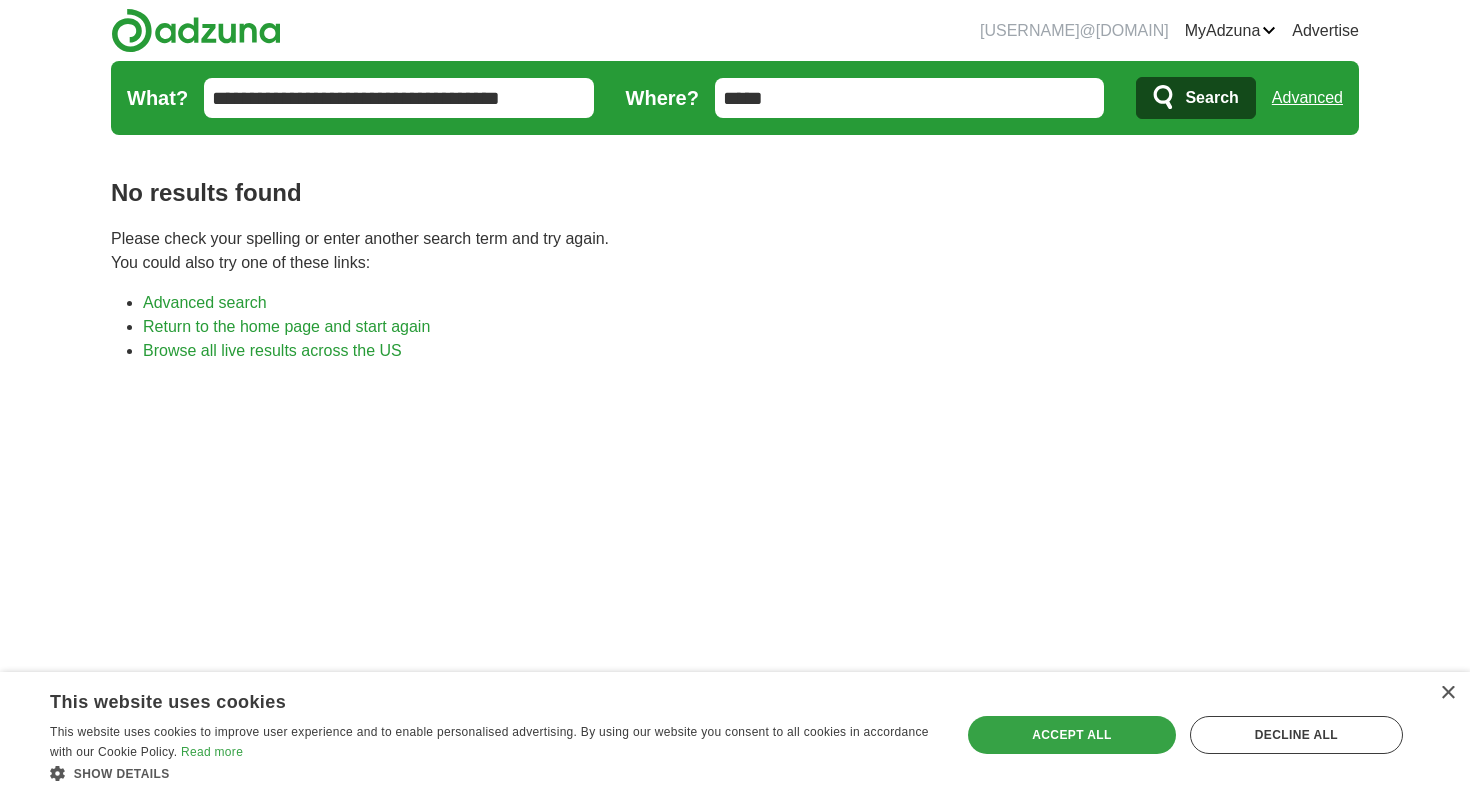 click on "Posted jobs" at bounding box center [0, 0] 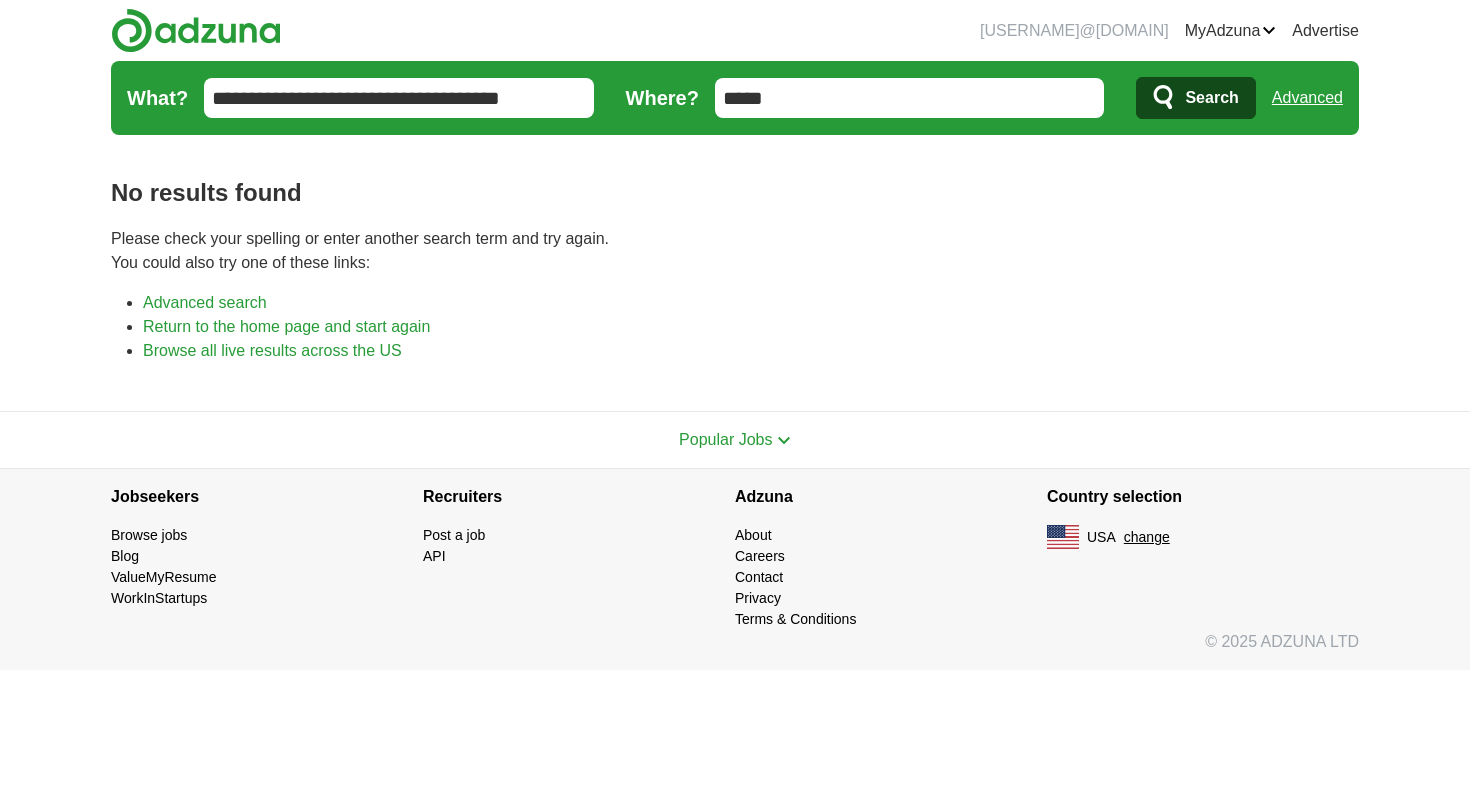 scroll, scrollTop: 0, scrollLeft: 0, axis: both 